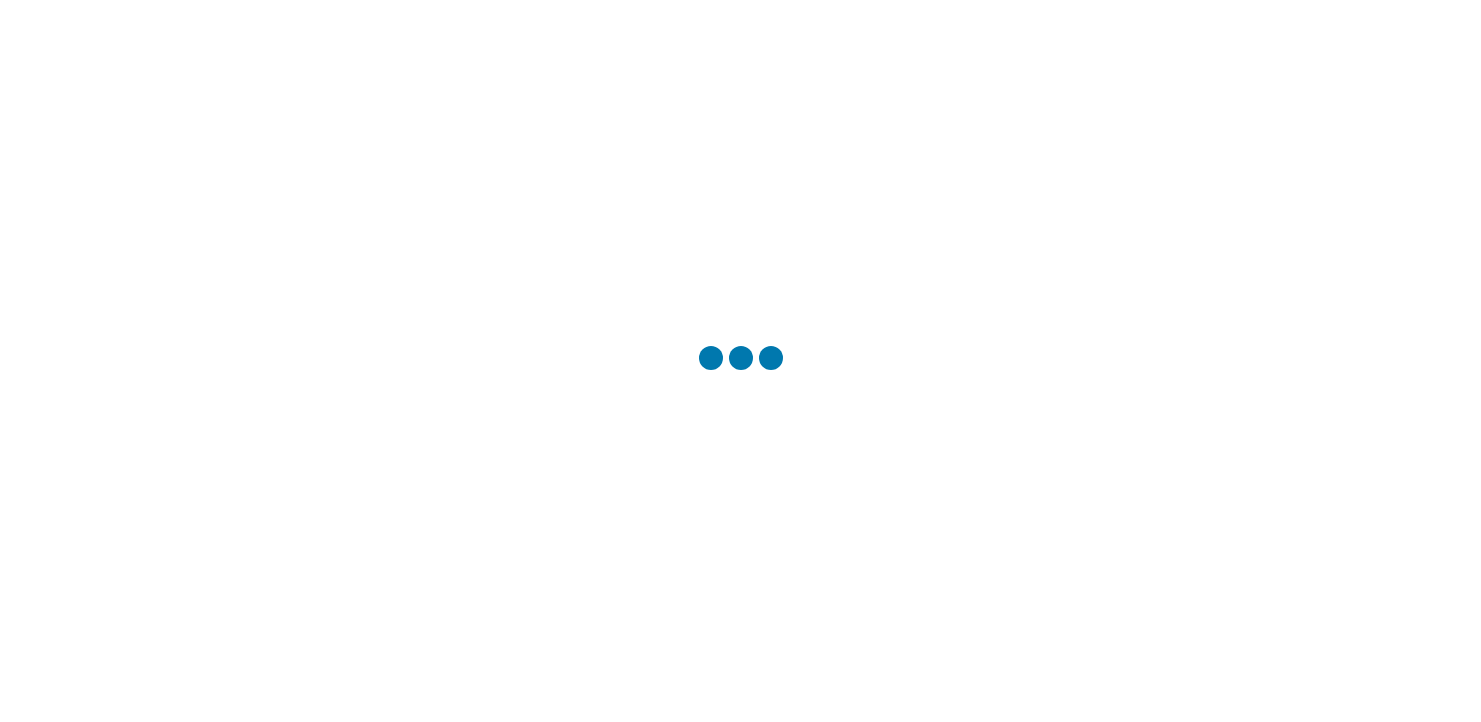 scroll, scrollTop: 0, scrollLeft: 0, axis: both 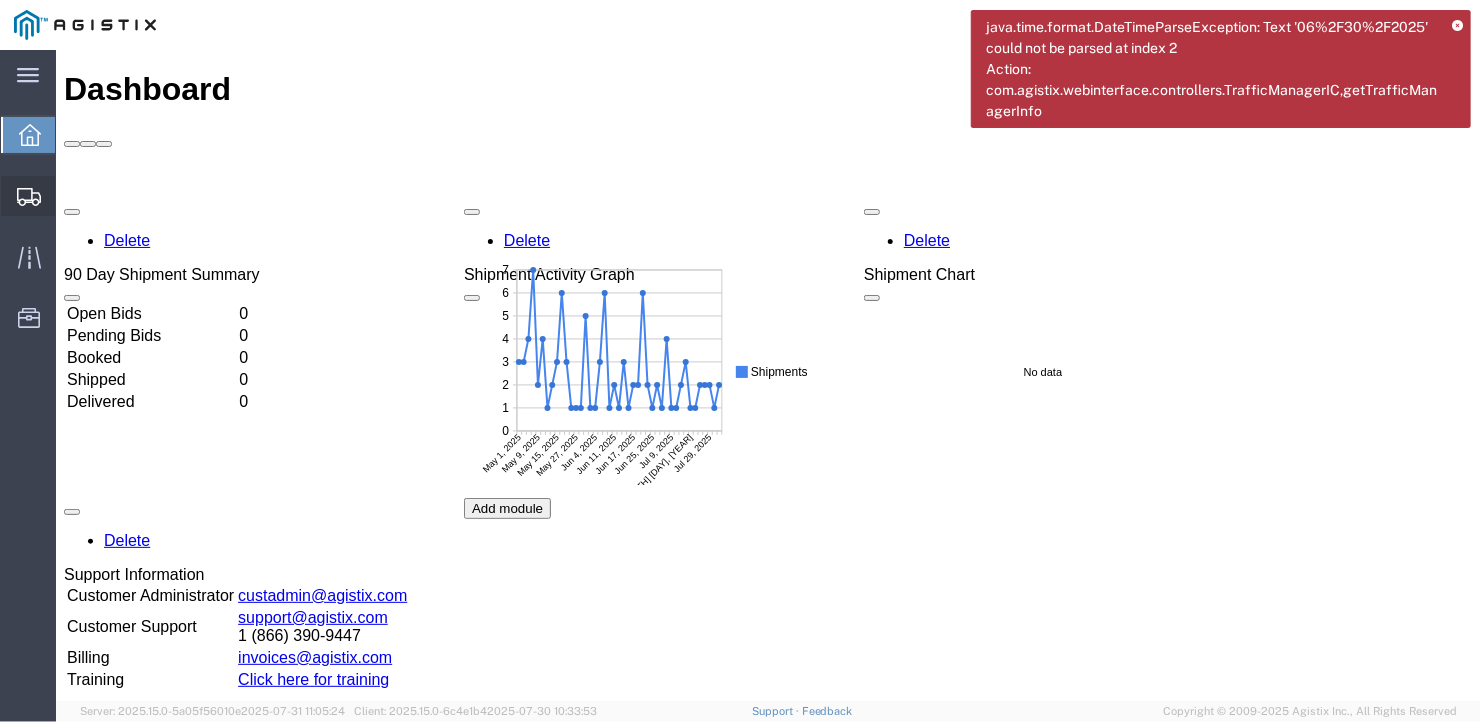 click on "Create Shipment" 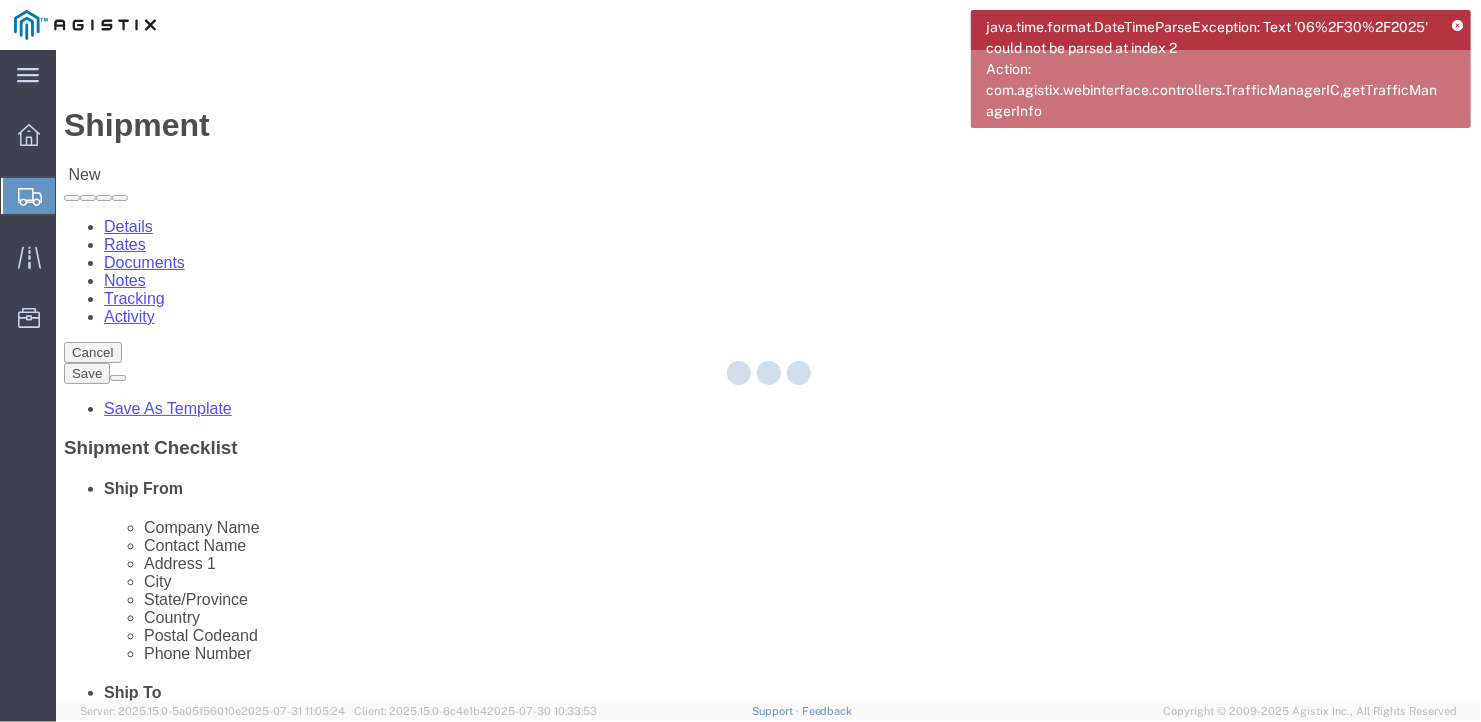 select 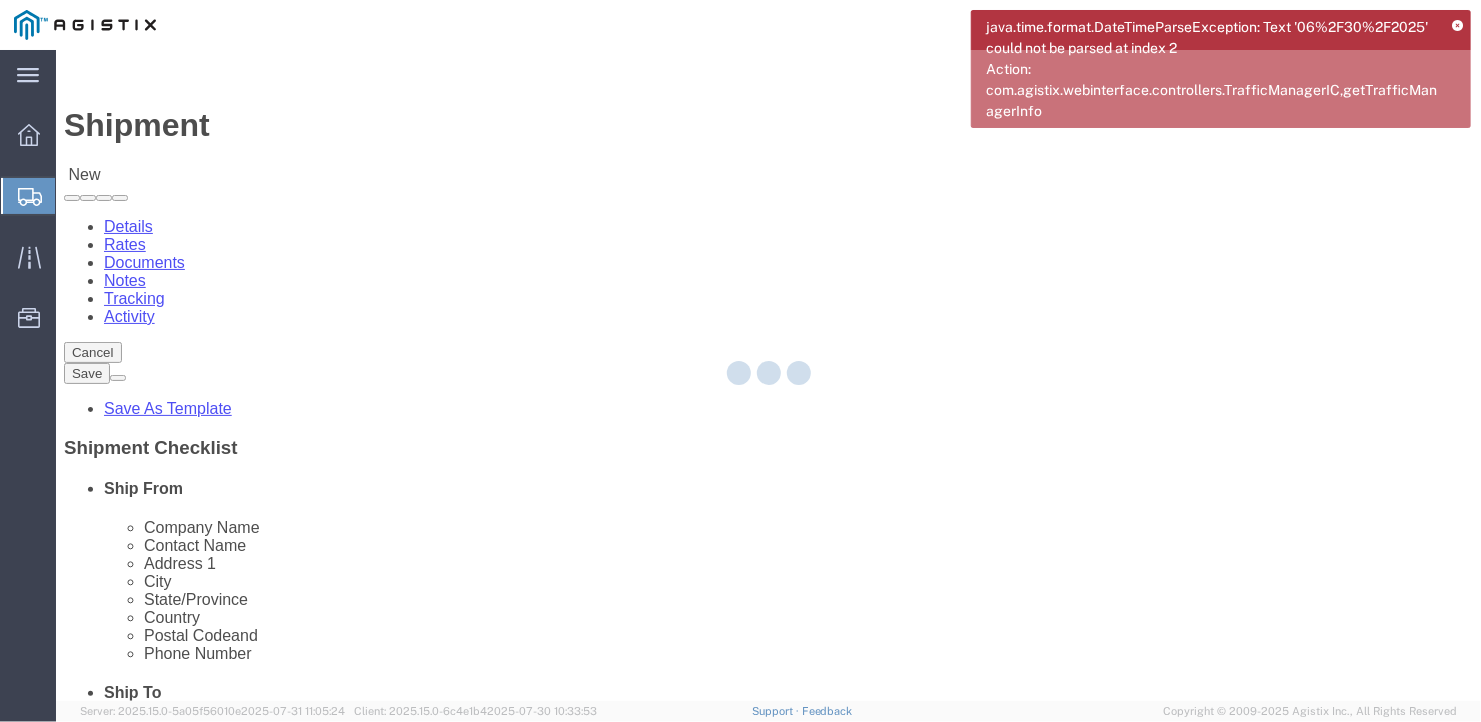 select 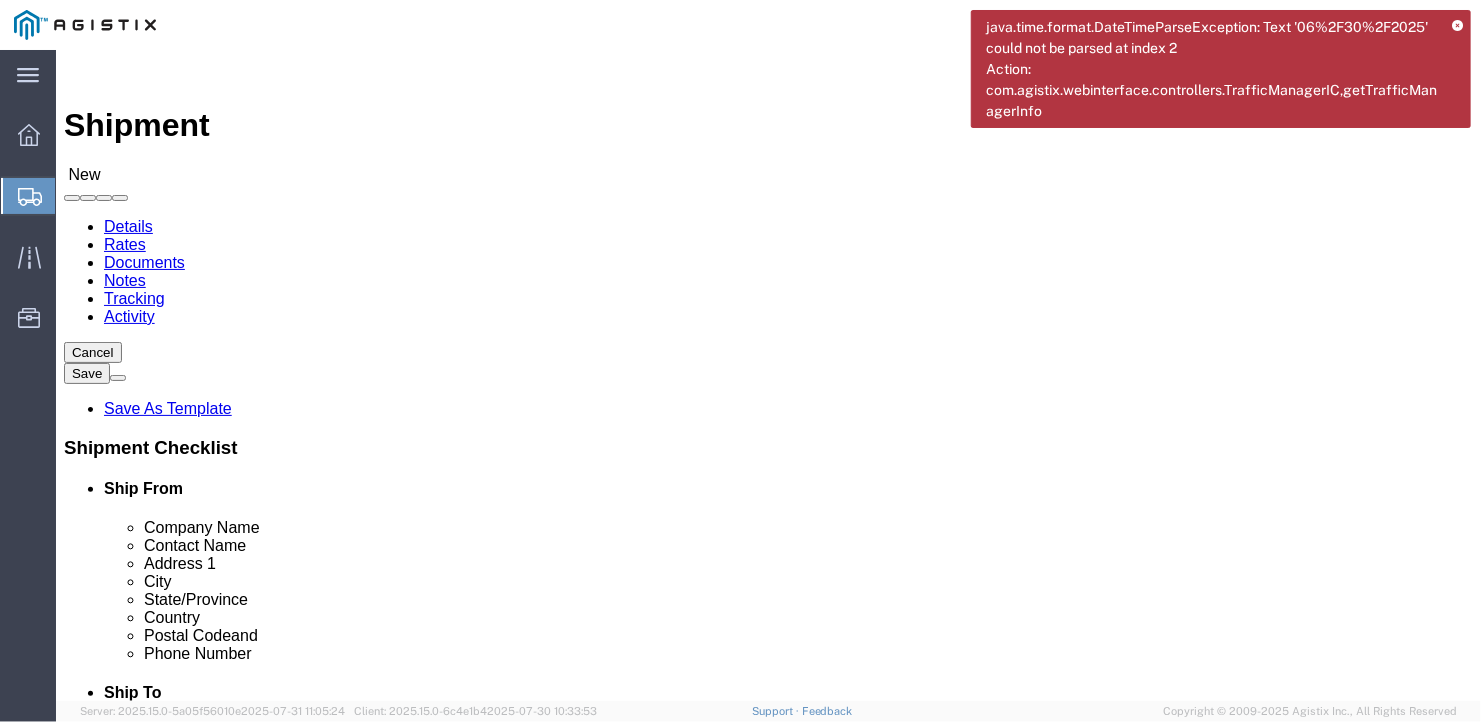 click on "Select General Dynamics Bath Iron Works" 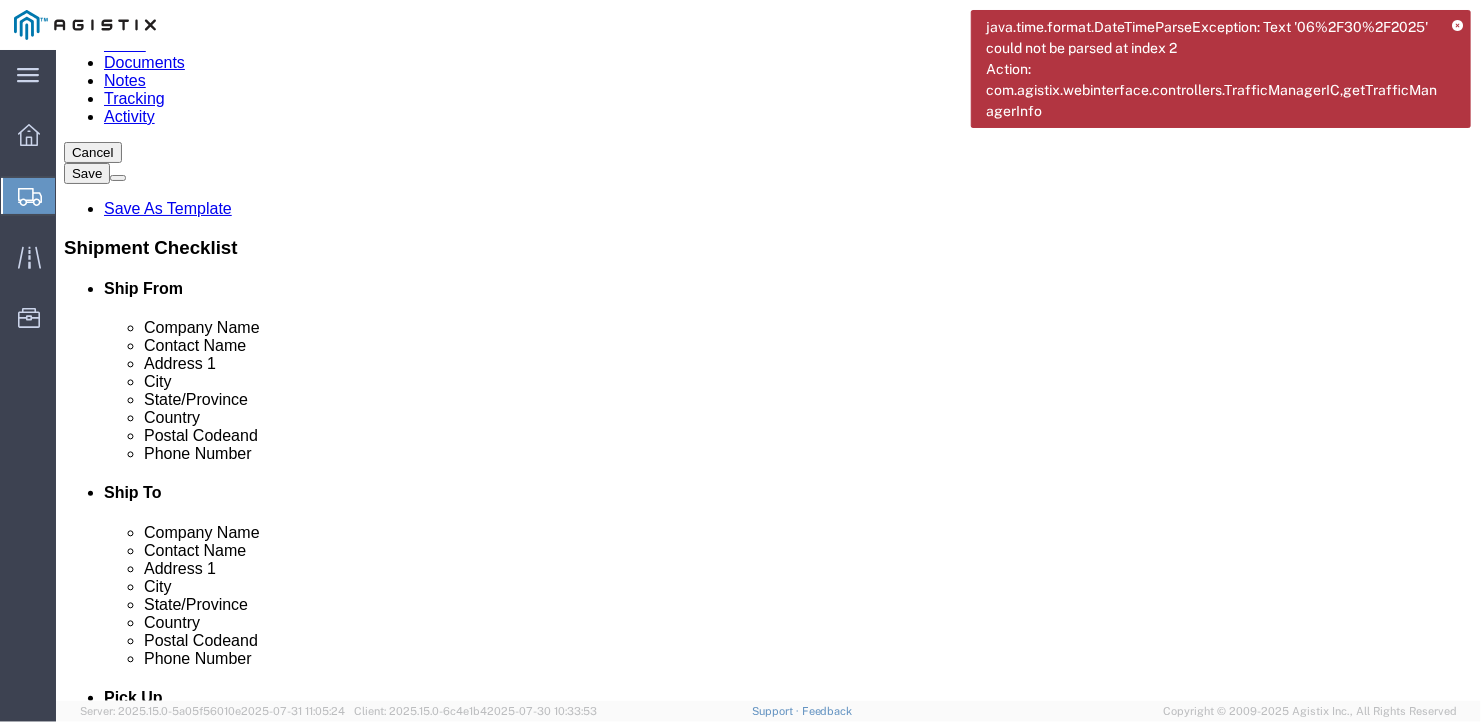 scroll, scrollTop: 300, scrollLeft: 0, axis: vertical 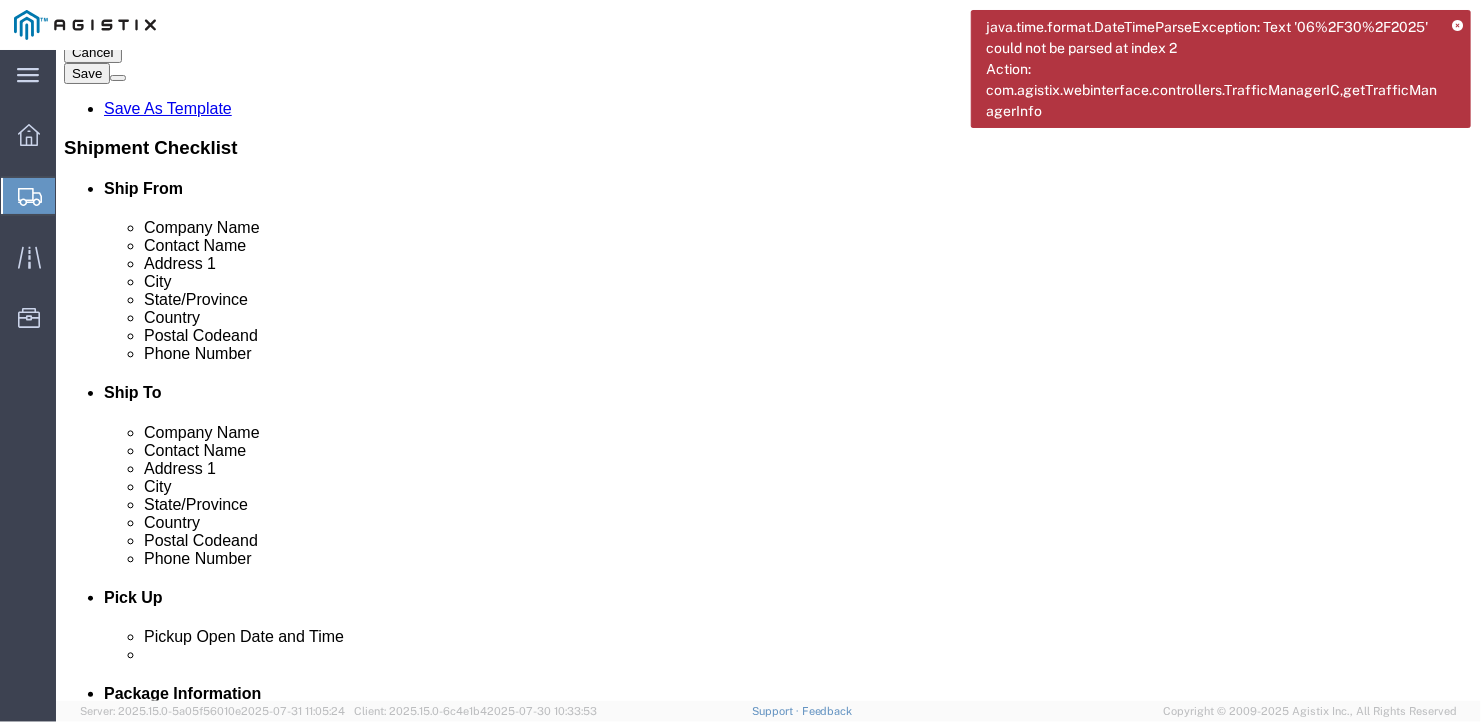 click 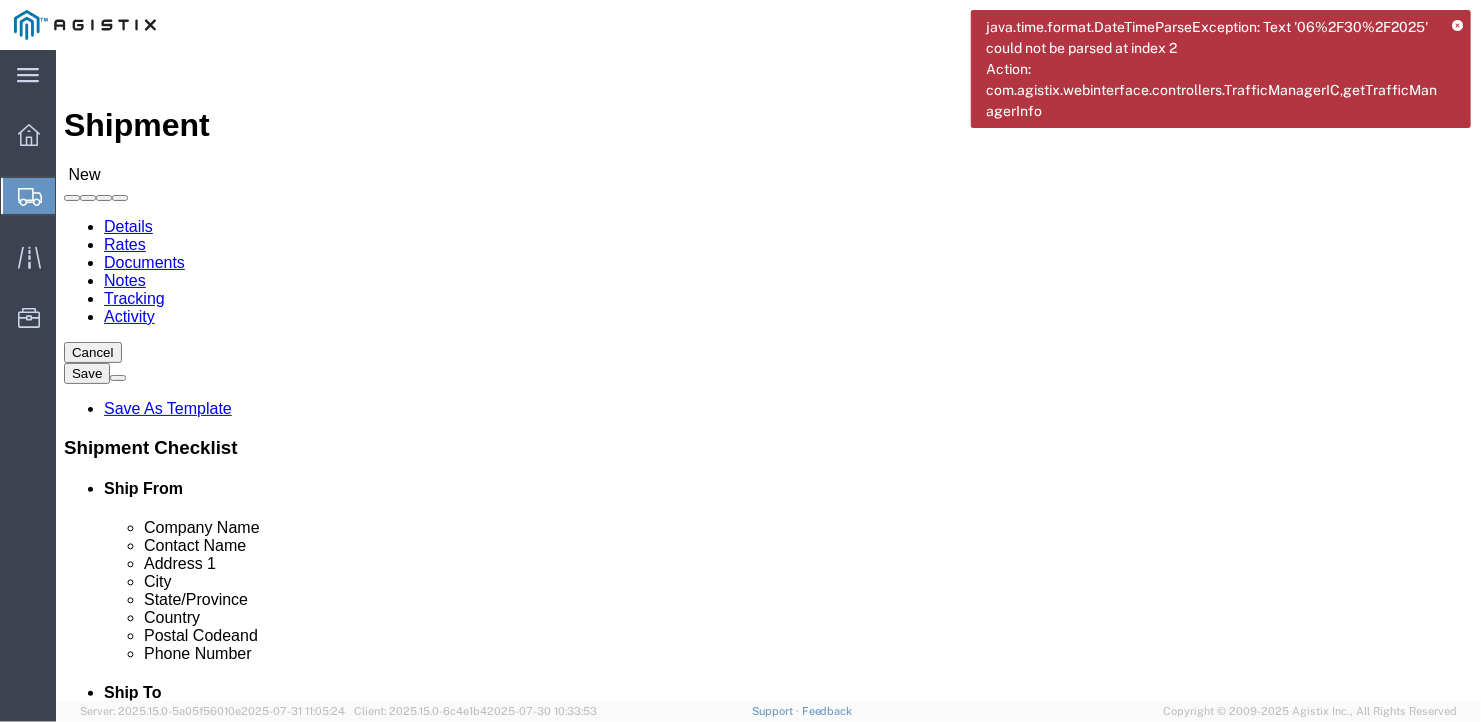 drag, startPoint x: 1460, startPoint y: 25, endPoint x: 1217, endPoint y: 113, distance: 258.44342 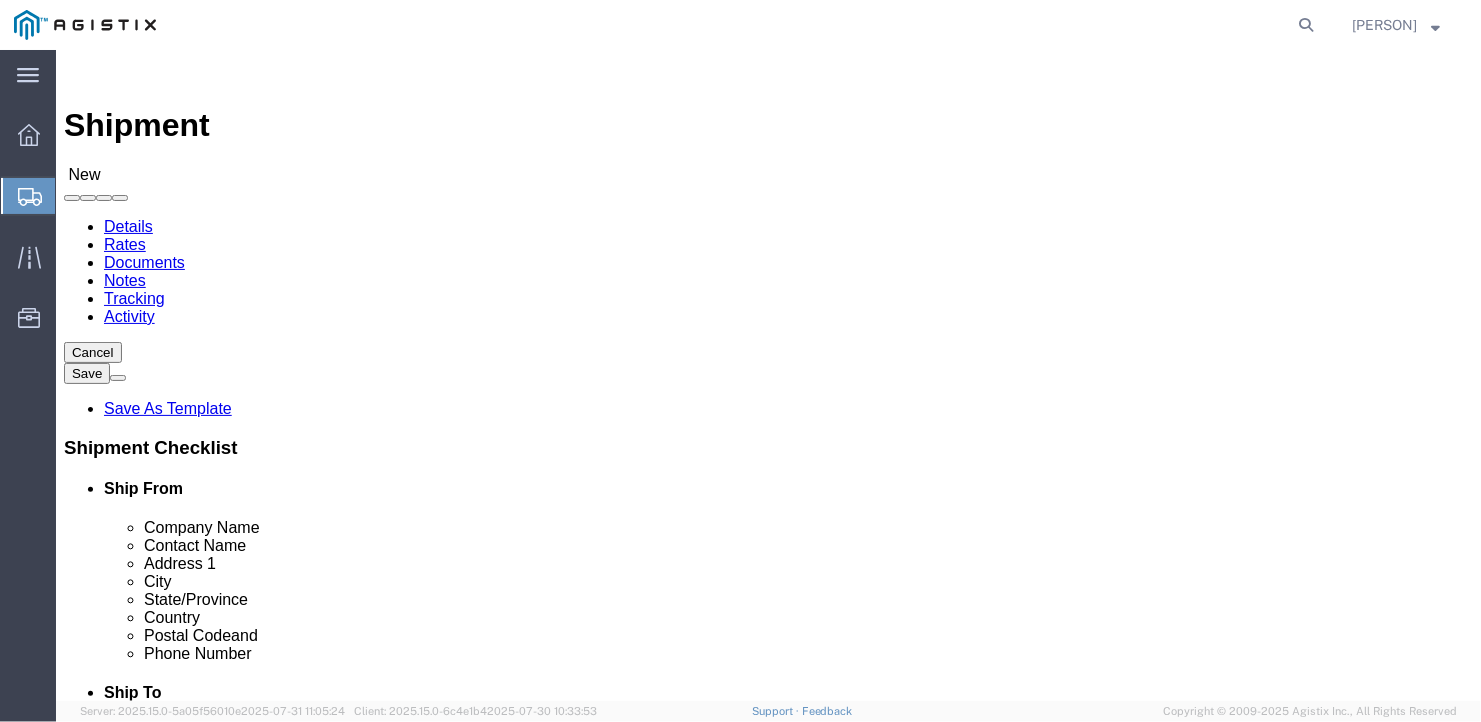 click on "Select [CITY] - [NUMBER] [STREET] [CITY] [STREET] [CITY] [STREET] [CITY] [STREET] [CITY] [STREET] [CITY] [STREET] [CITY] [STREET] [CITY] [STREET]" 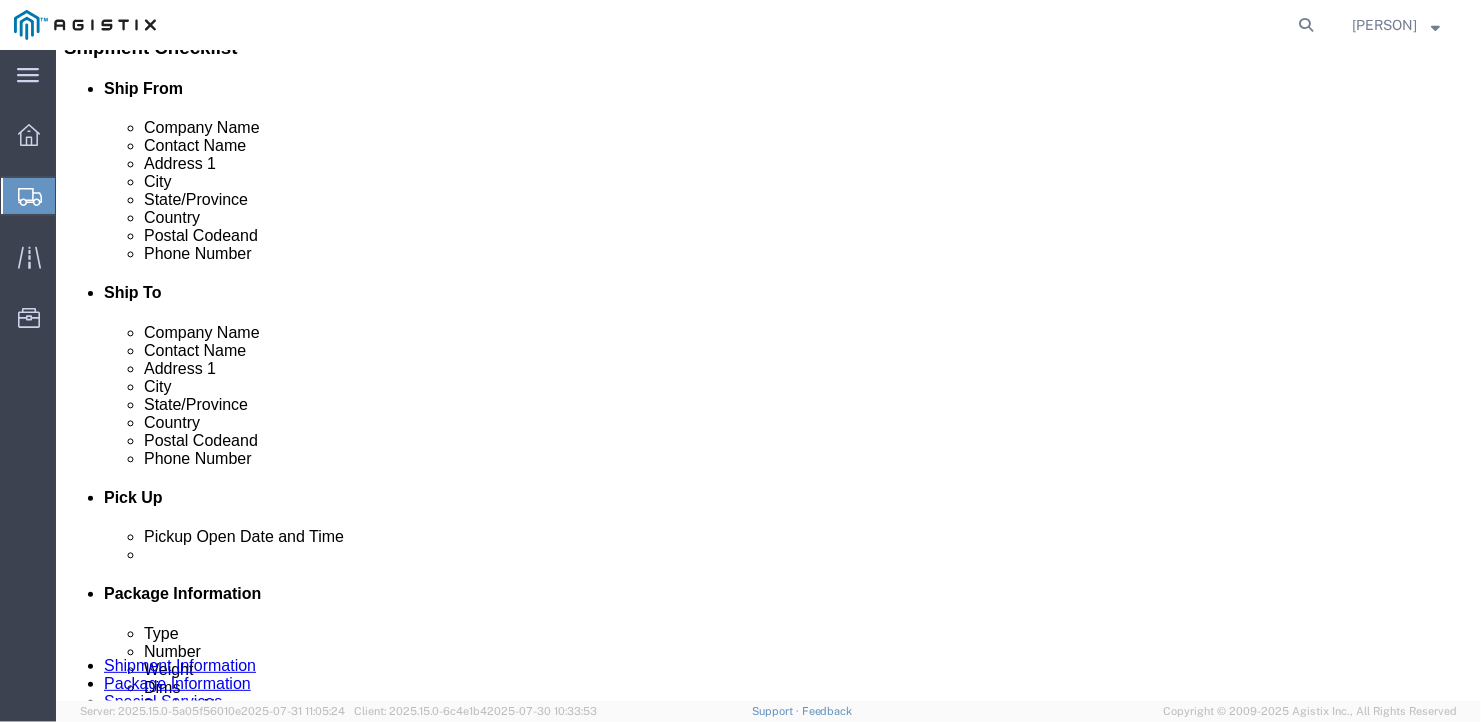 click 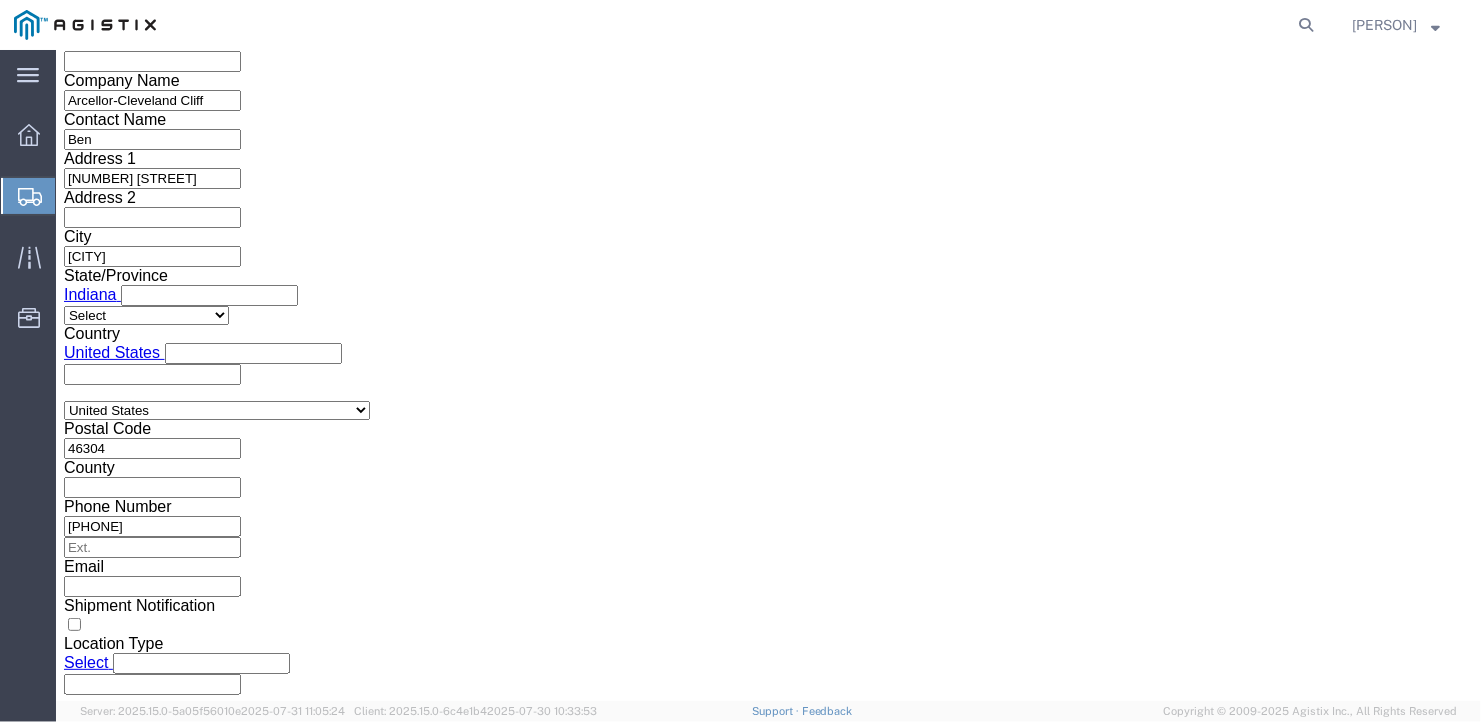 scroll, scrollTop: 1458, scrollLeft: 0, axis: vertical 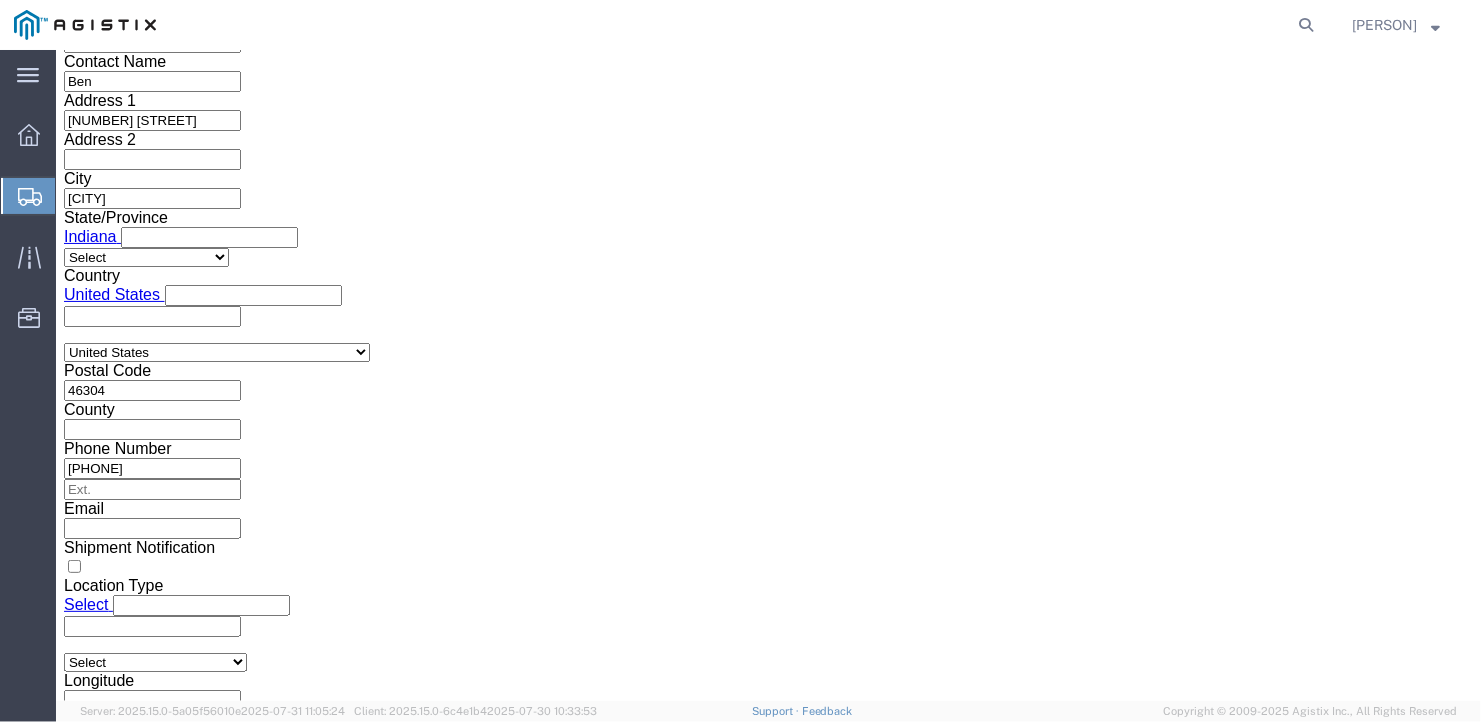 click on "Select Air Less than Truckload Multi-Leg Ocean Freight Rail Small Parcel Truckload" 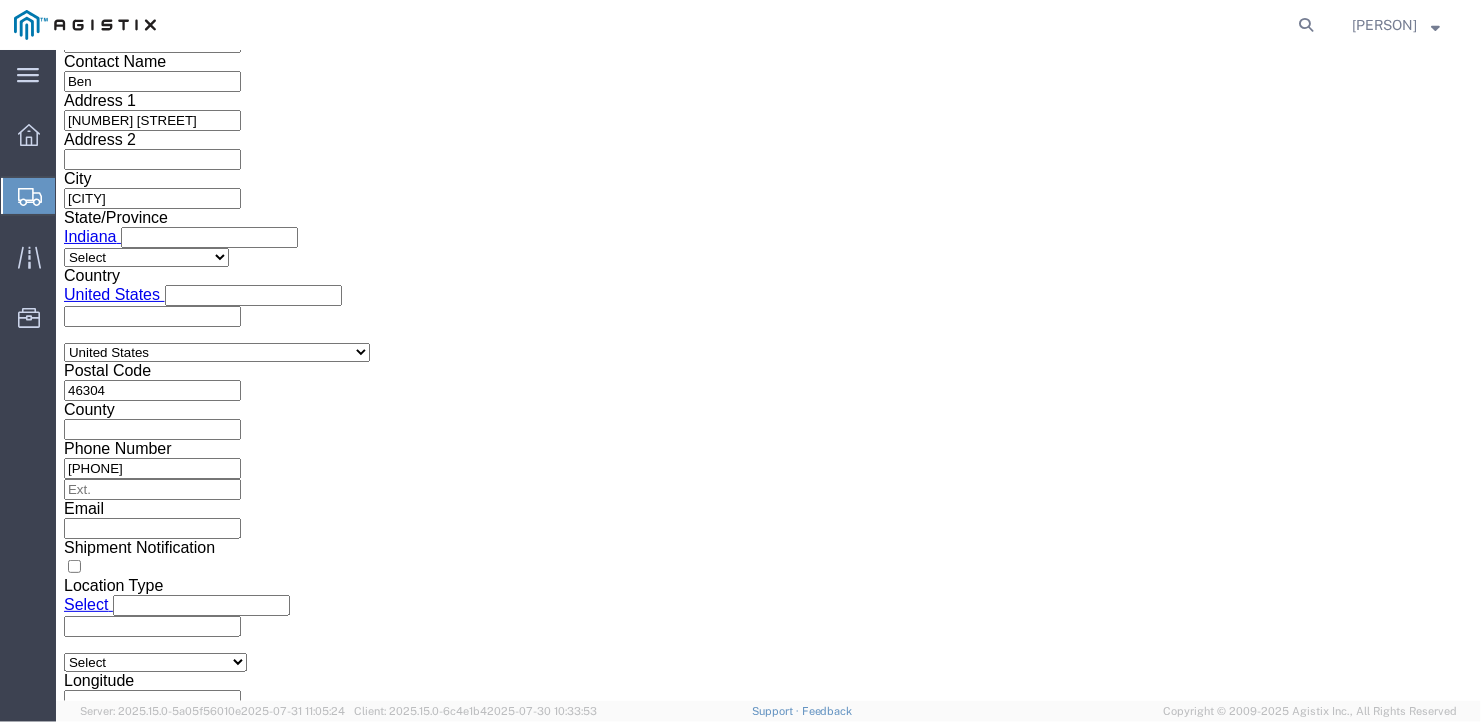 click on "Select 1-Ton (PSS) 10 Wheel 10 Yard Dump Truck 20 Yard Dump Truck Bobtail Bottom Dump Box Van Container Truck Curtain side DBL Bottom Dromedary Dry Bulk Tanker Dump End Dump Flat Bed Low Boy Lowboy 4-Axle Lowboy 5-Axle Muck Out - Mini excavator Padded Van line Pickup Pickup Truck (1 ton) Pickup Truck (2 ton) Pickup/PSS Portable Sub and Dredge Puri-Vac Refrigerated Trailer Resin Resin Car Rocket Launcher Roll-Off Truck Semi Bottom Standard Dry Van Step Deck Straight Super 10 Super Dump Tanker Transfer Truck Vacuum Truck" 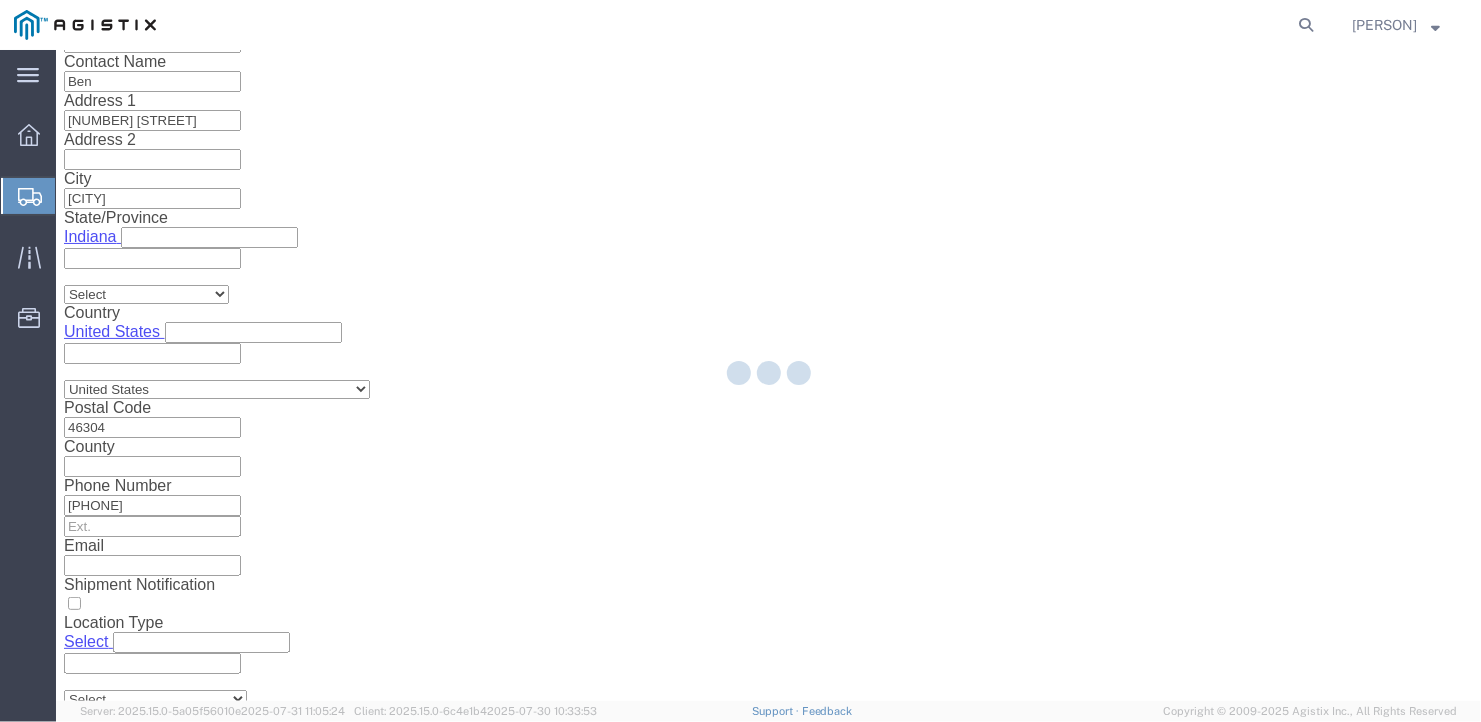 scroll, scrollTop: 23, scrollLeft: 0, axis: vertical 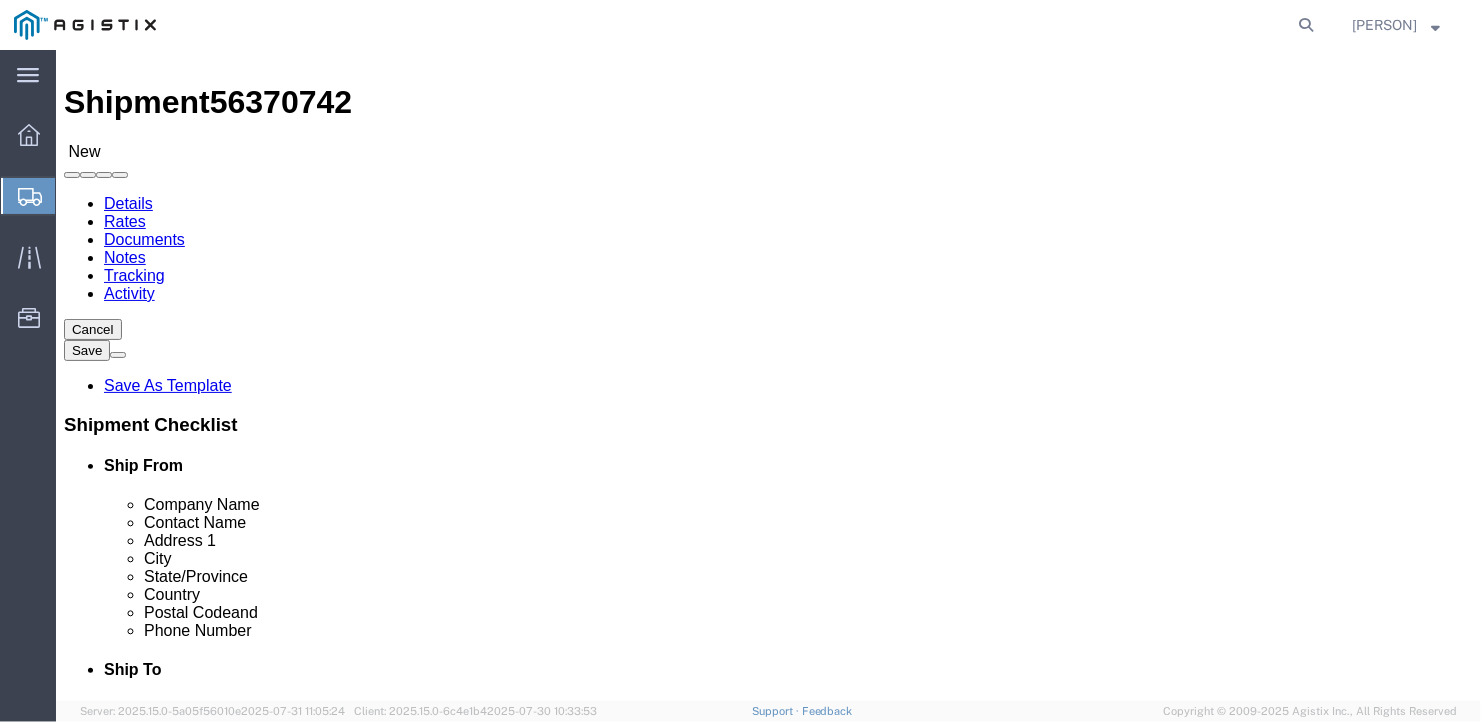 click on "Select Bale(s) Basket(s) Bolt(s) Bottle(s) Buckets Bulk Bundle(s) Can(s) Cardboard Box(es) Carton(s) Case(s) Cask(s) Crate(s) Crating Bid Required Cylinder(s) Drum(s) (Fiberboard) Drum(s) (Metal) Drum(s) (Plastic) Large Box Loose Agricultrural Product Medium Box Naked Cargo (UnPackaged) PAK Pail(s) Pallet(s) Oversized (Not Stackable) Pallet(s) Oversized (Stackable) Pallet(s) Standard (Not Stackable) Pallet(s) Standard (Stackable) Rack Roll(s) Skid(s) Slipsheet Small Box Tube Vendor Packaging Your Packaging" 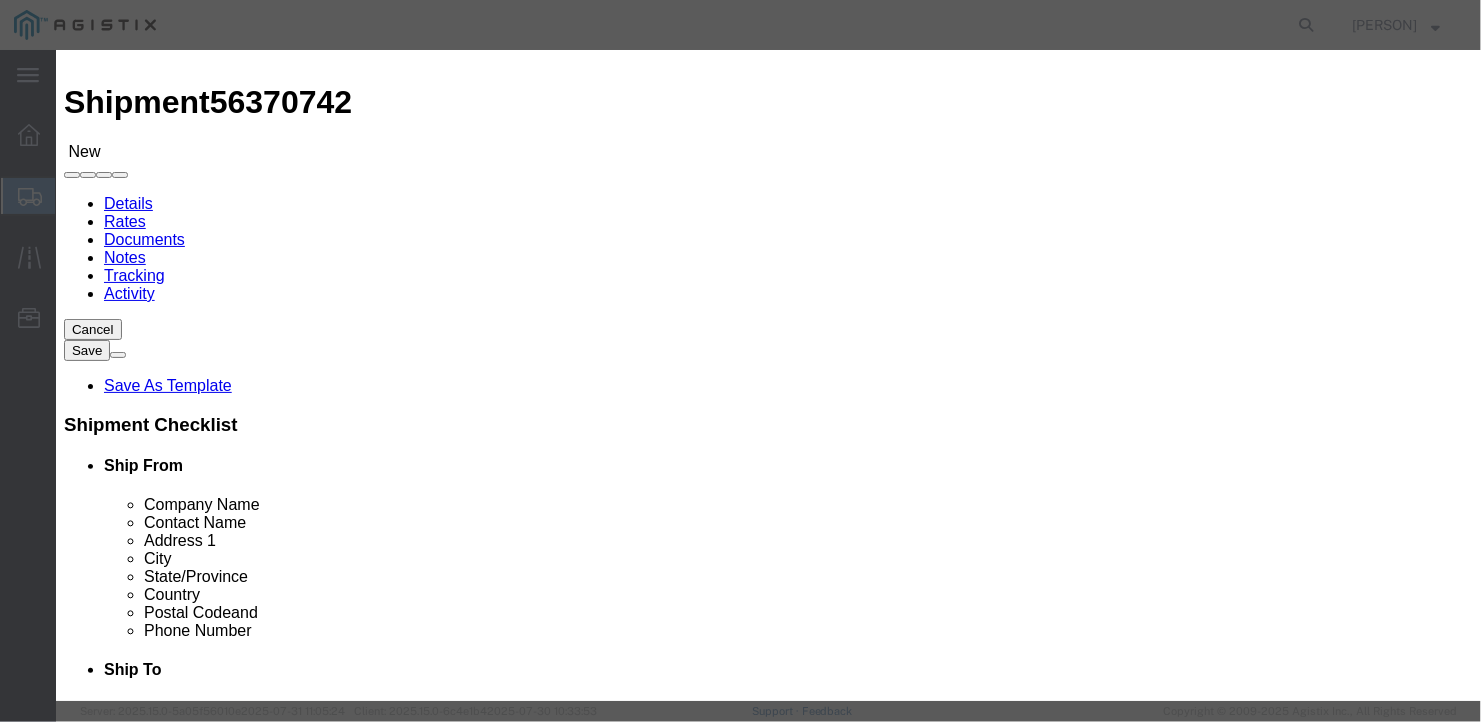 click 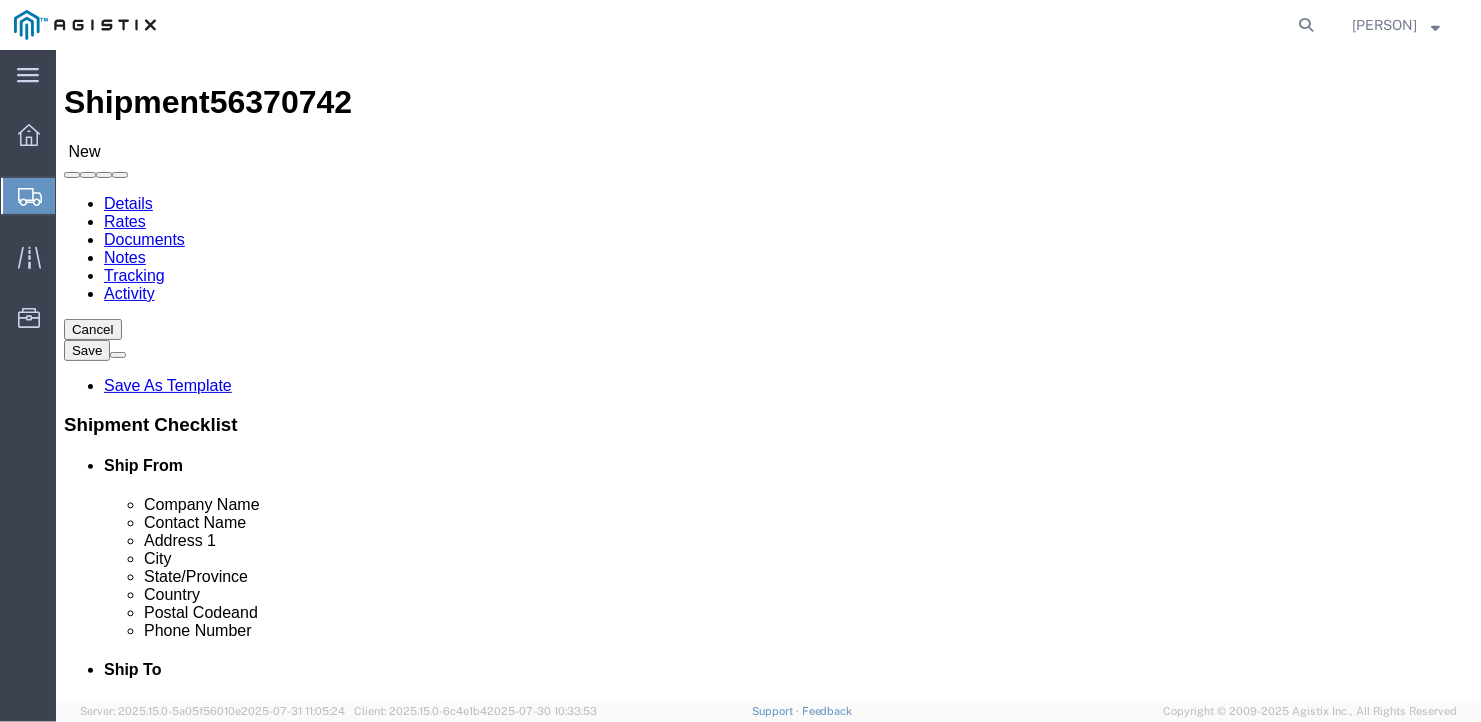 click on "Rate Shipment" 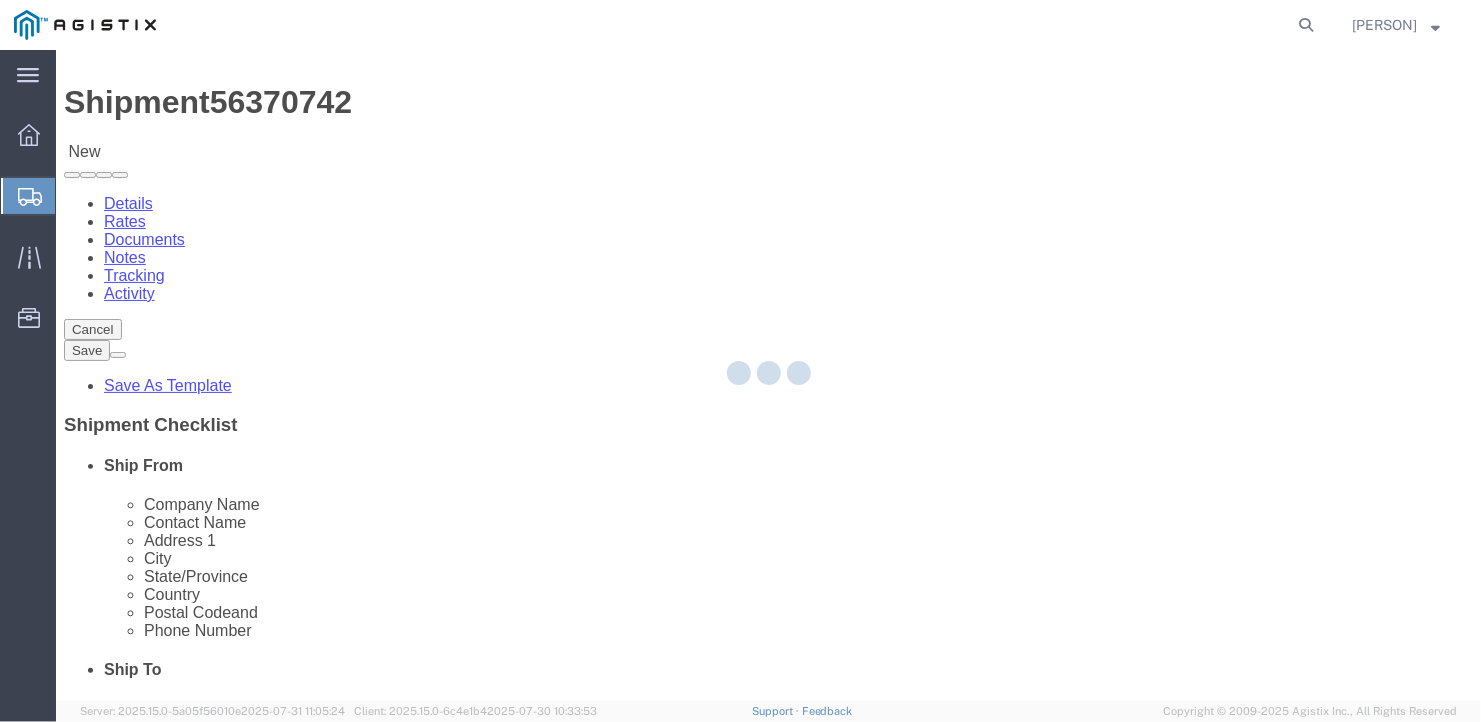 scroll, scrollTop: 0, scrollLeft: 0, axis: both 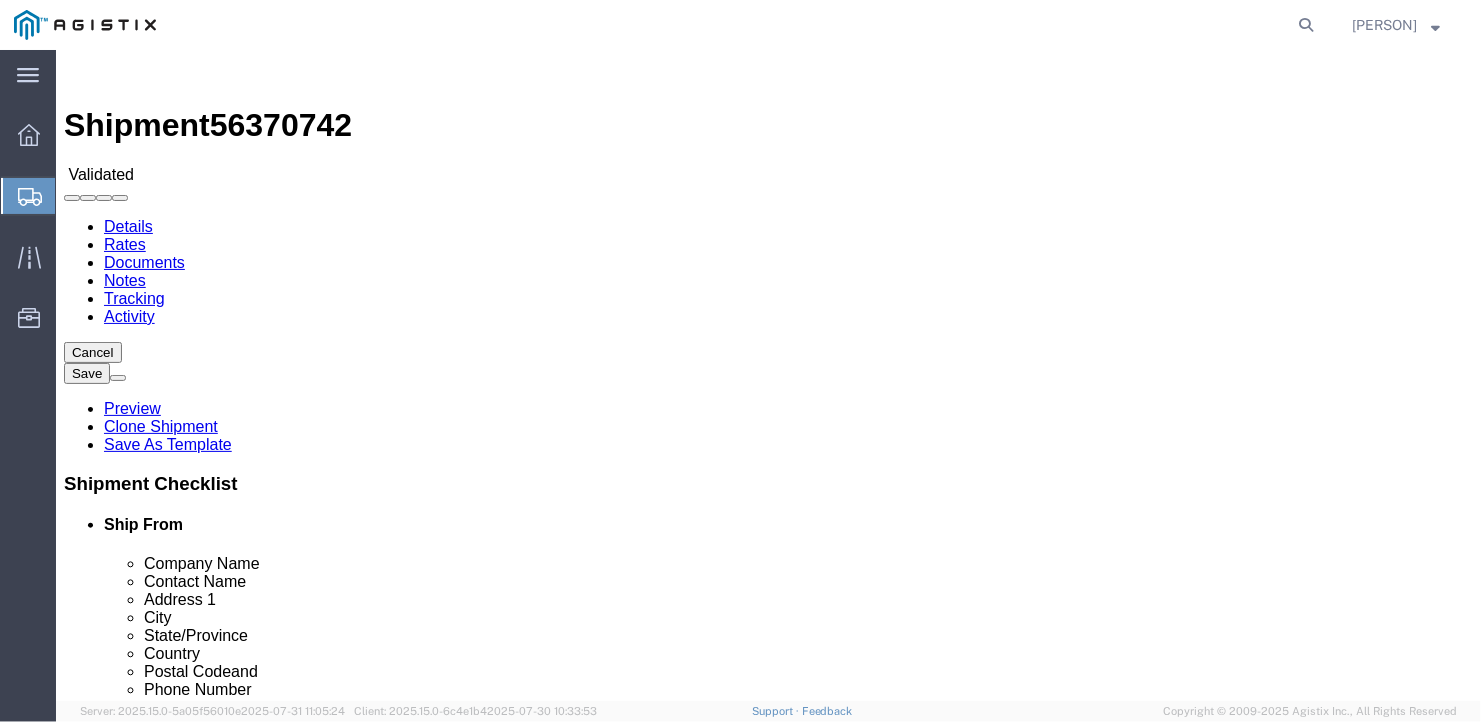 click on "Book Manually" at bounding box center (114, 1185) 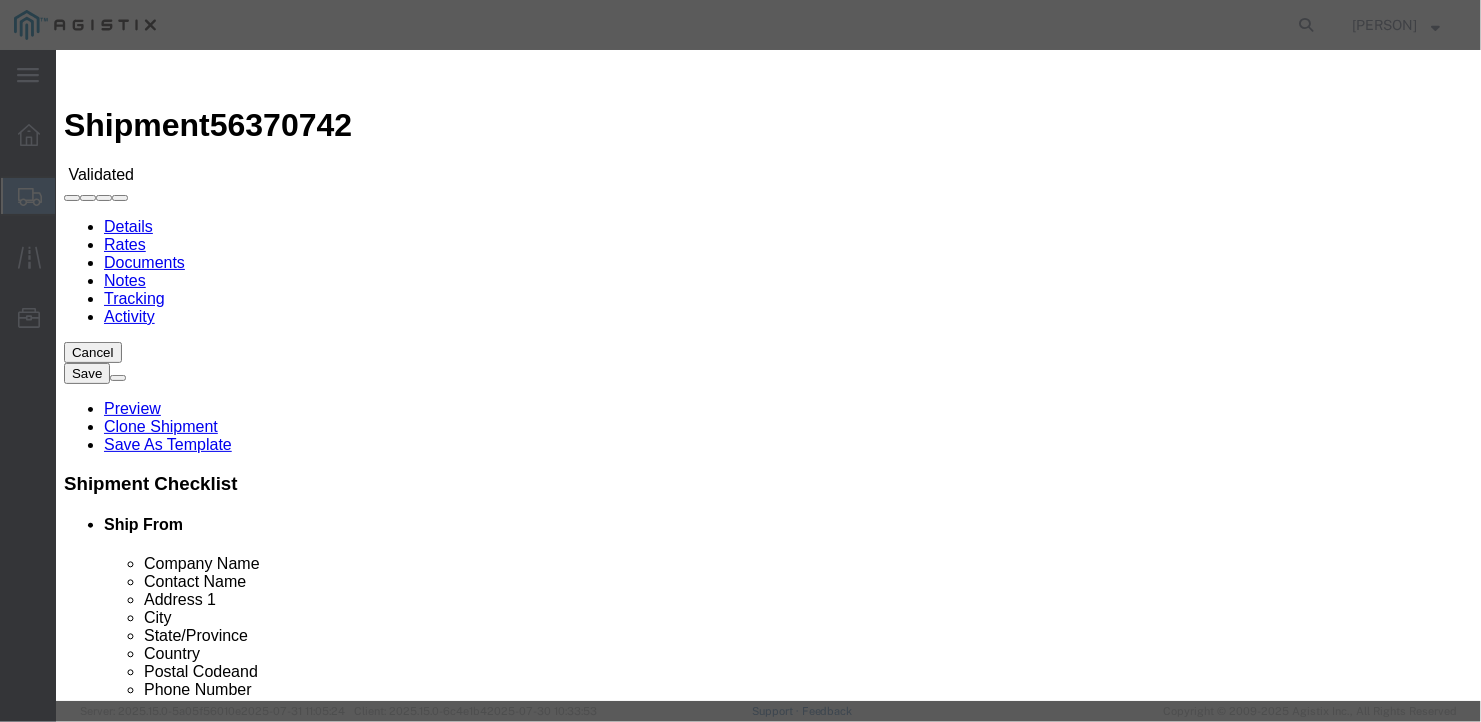 click on "Select LLP" at bounding box center (142, 1291) 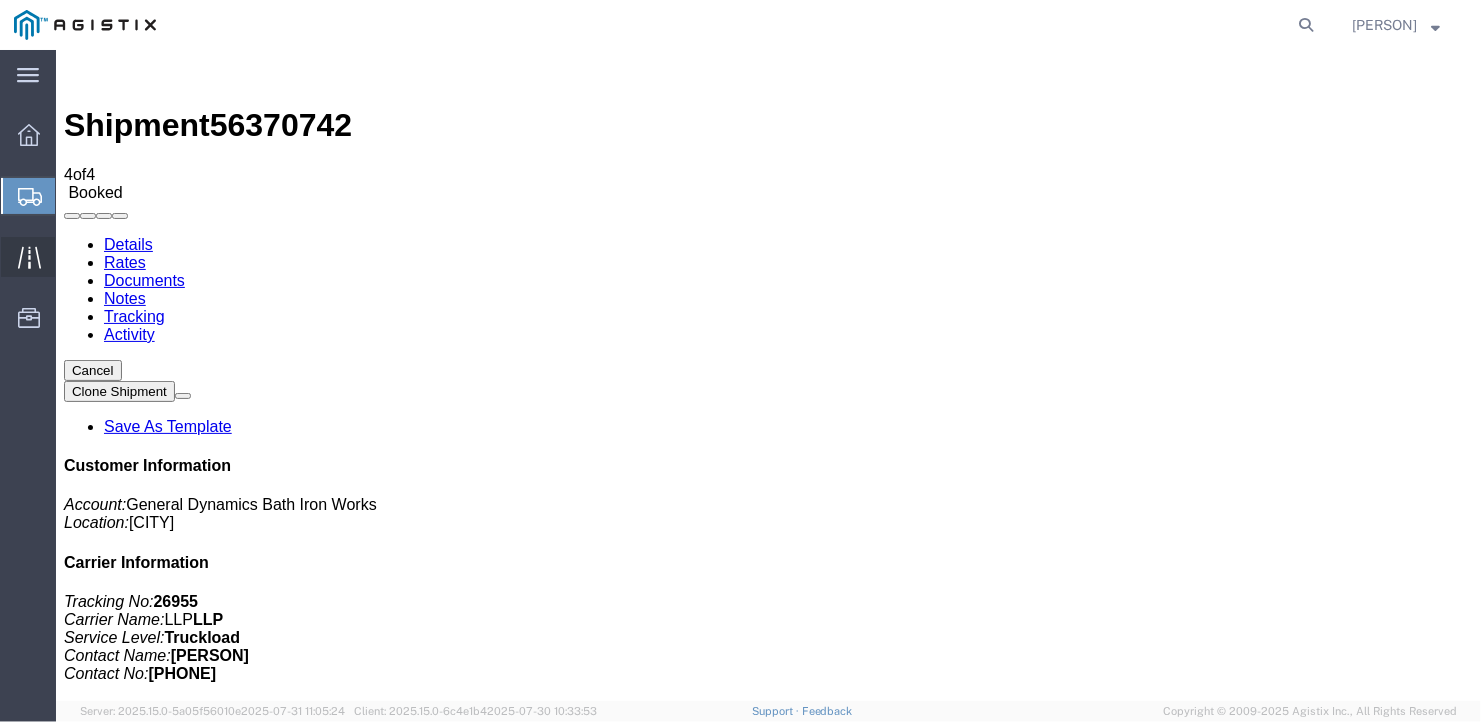 click 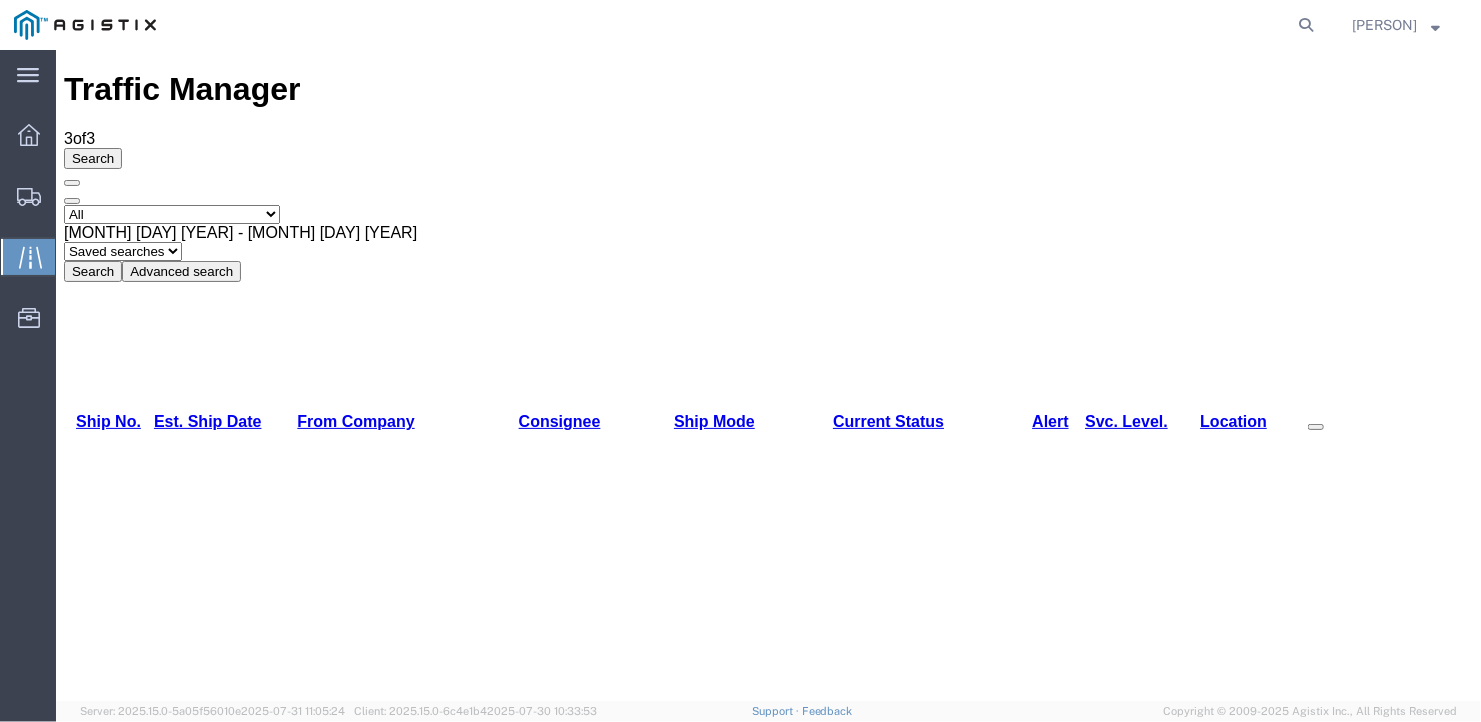 click on "Print Detail" at bounding box center [1424, 934] 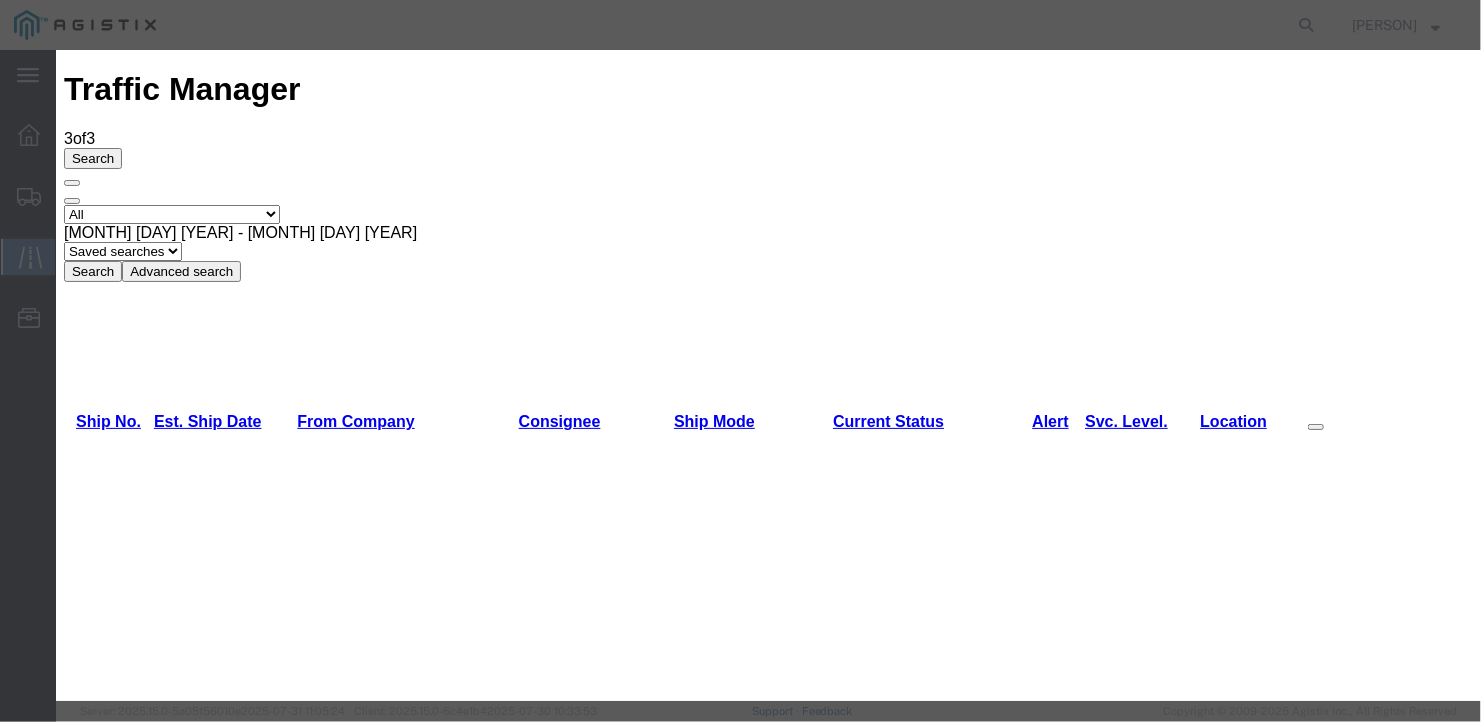type on "08/01/2025" 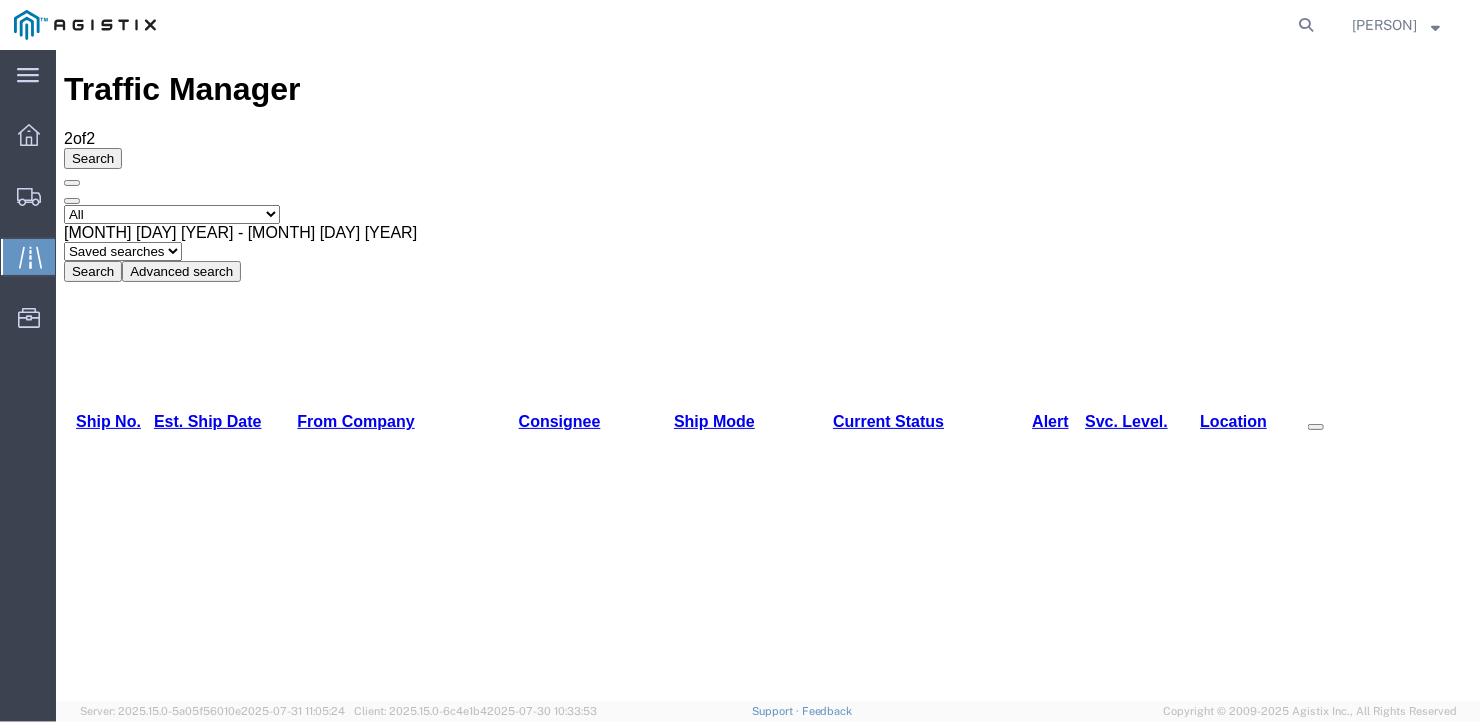 click on "Print Detail" at bounding box center [1424, 1164] 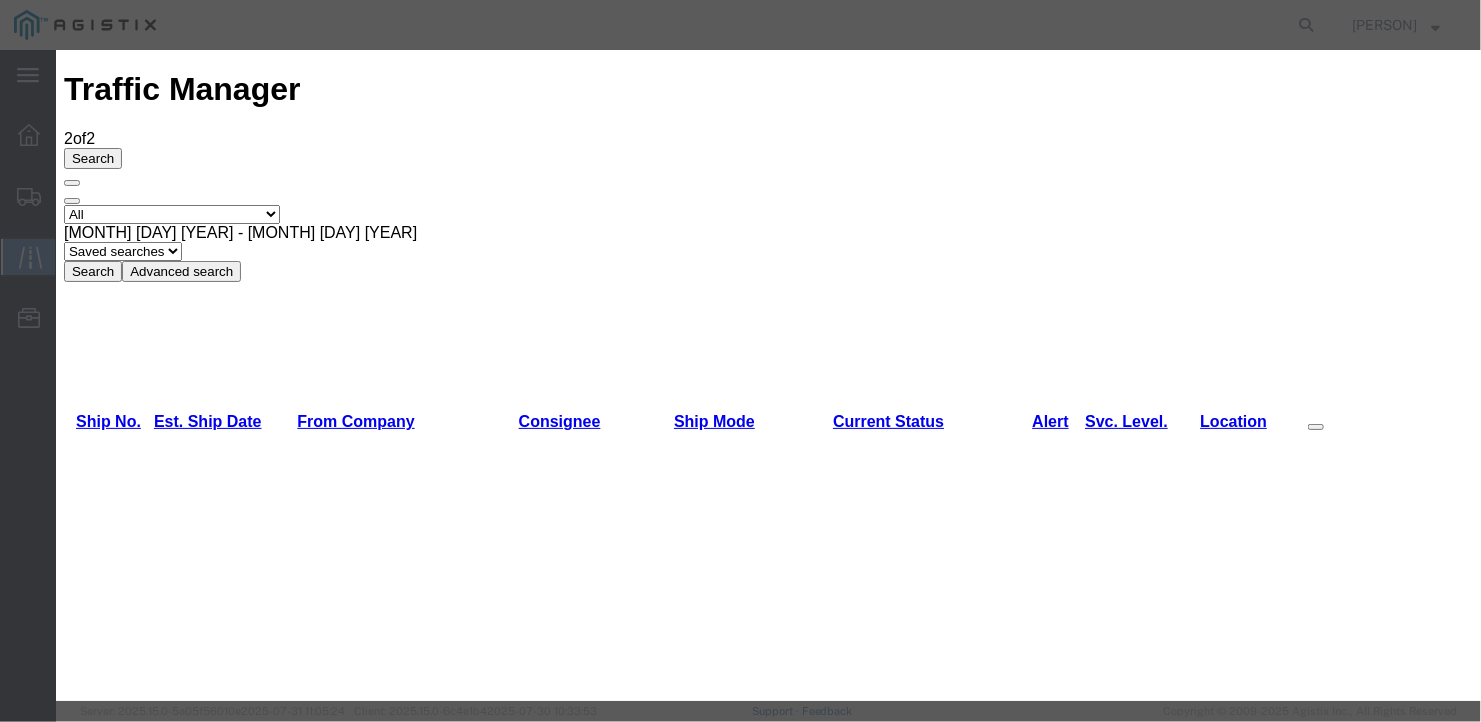 type on "08/01/2025" 